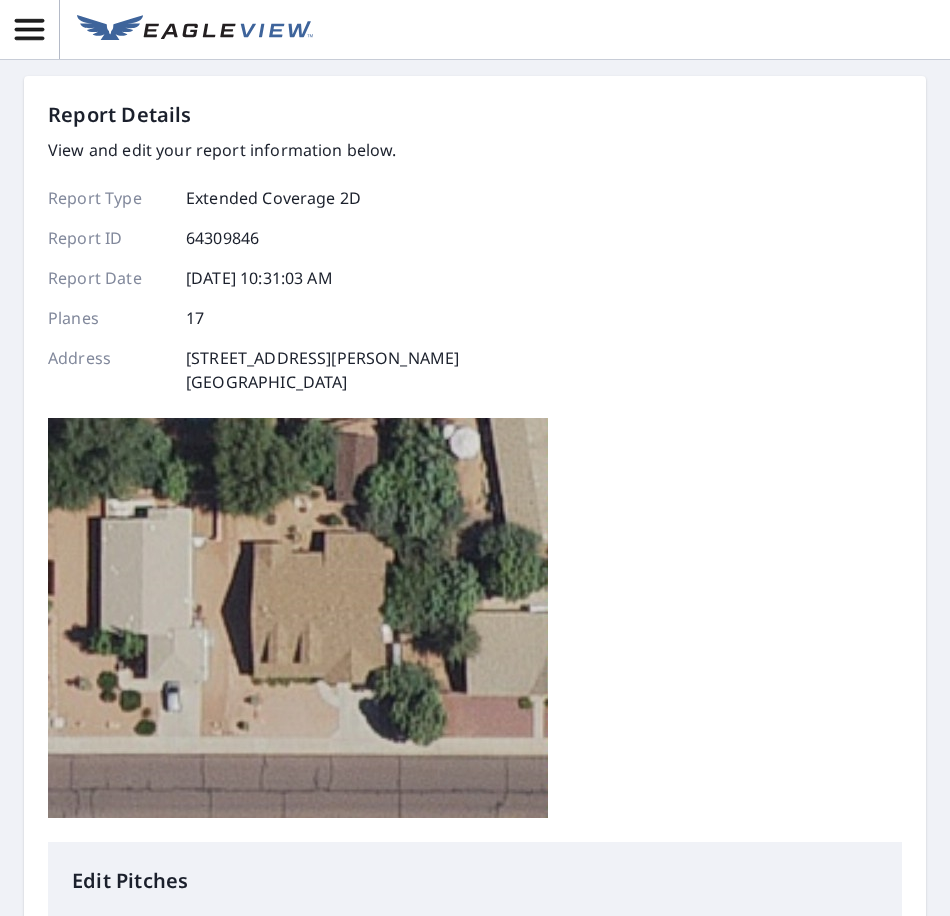 scroll, scrollTop: 0, scrollLeft: 0, axis: both 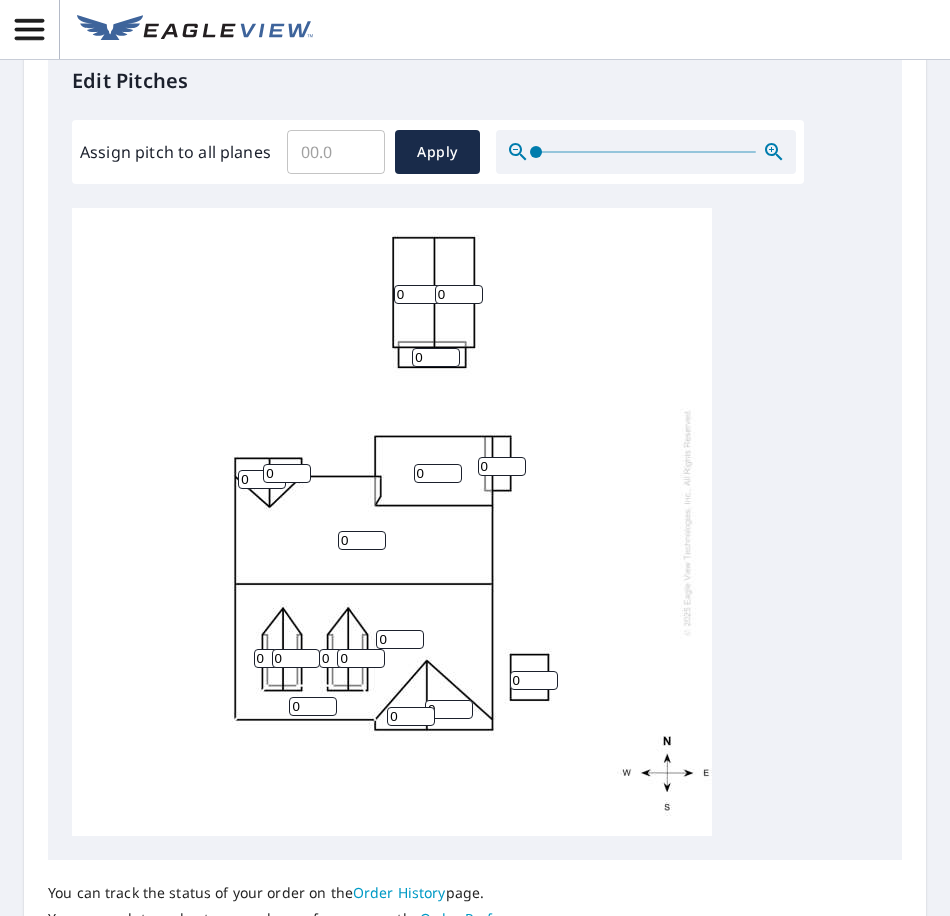 click on "0" at bounding box center [418, 294] 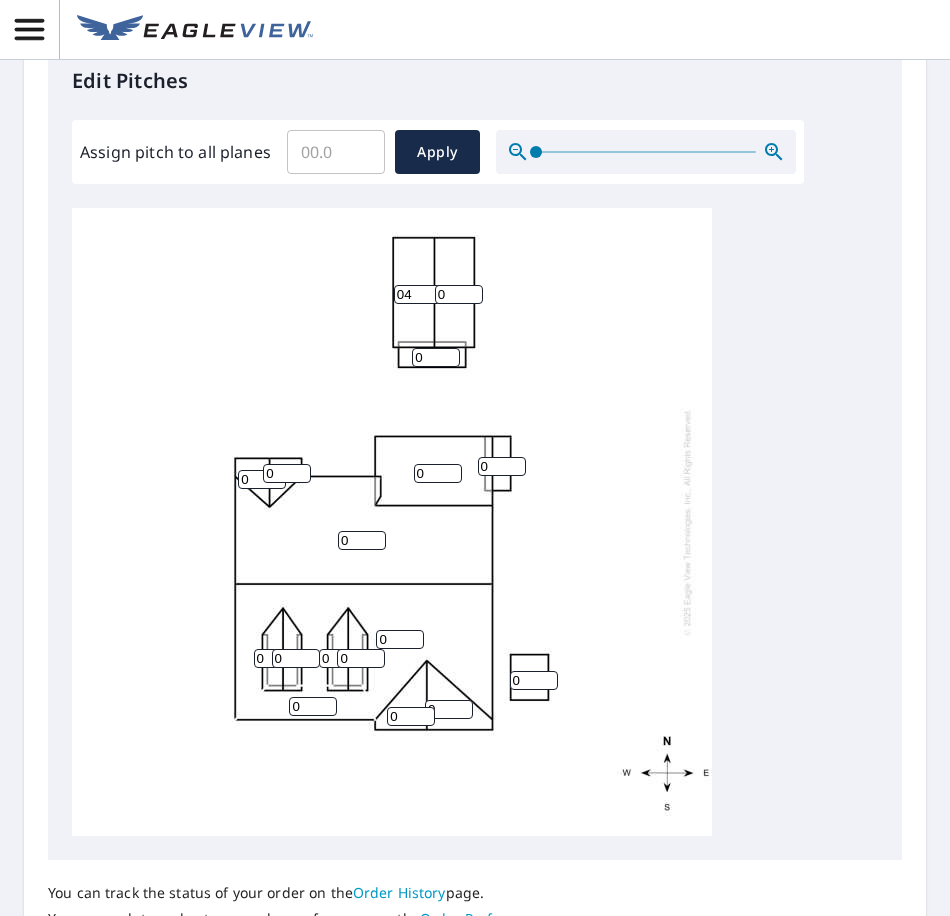 type on "0" 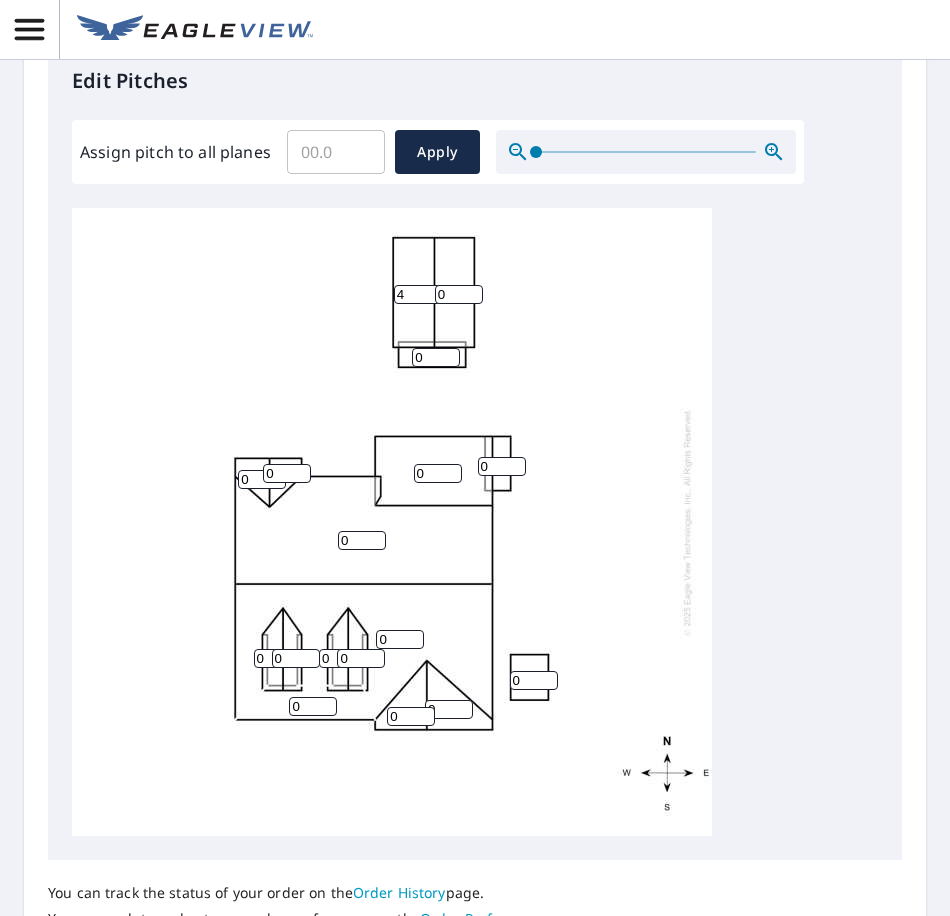 type on "4" 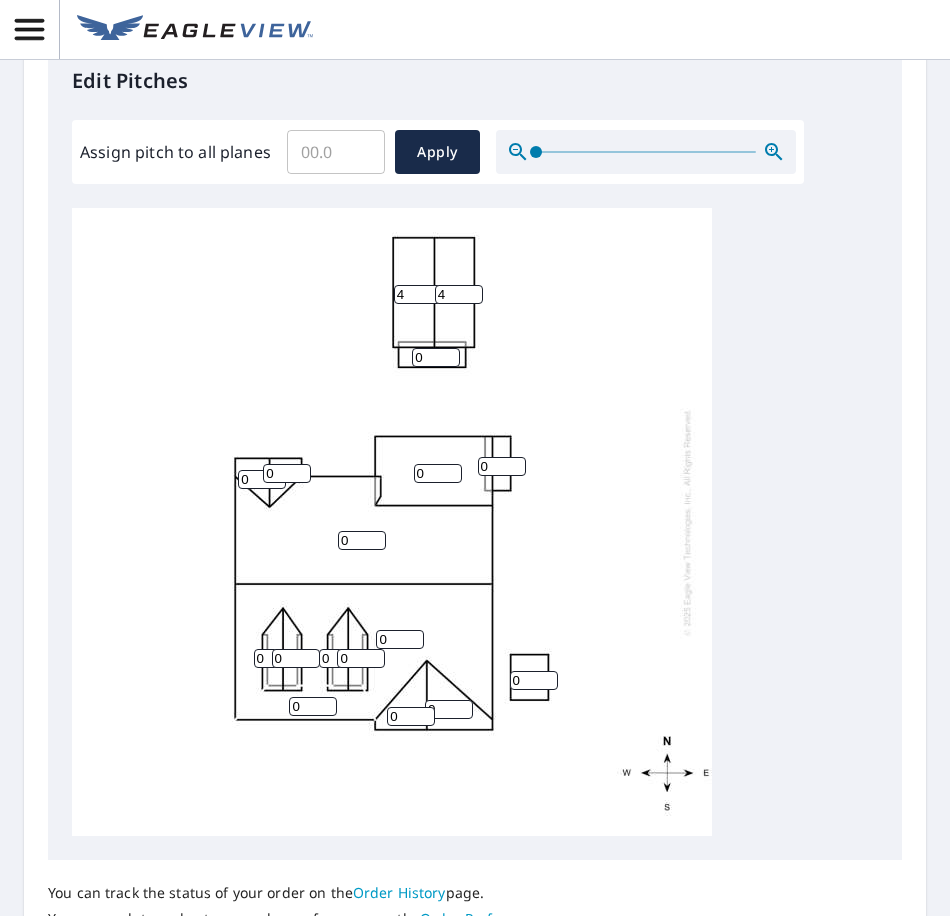 type on "4" 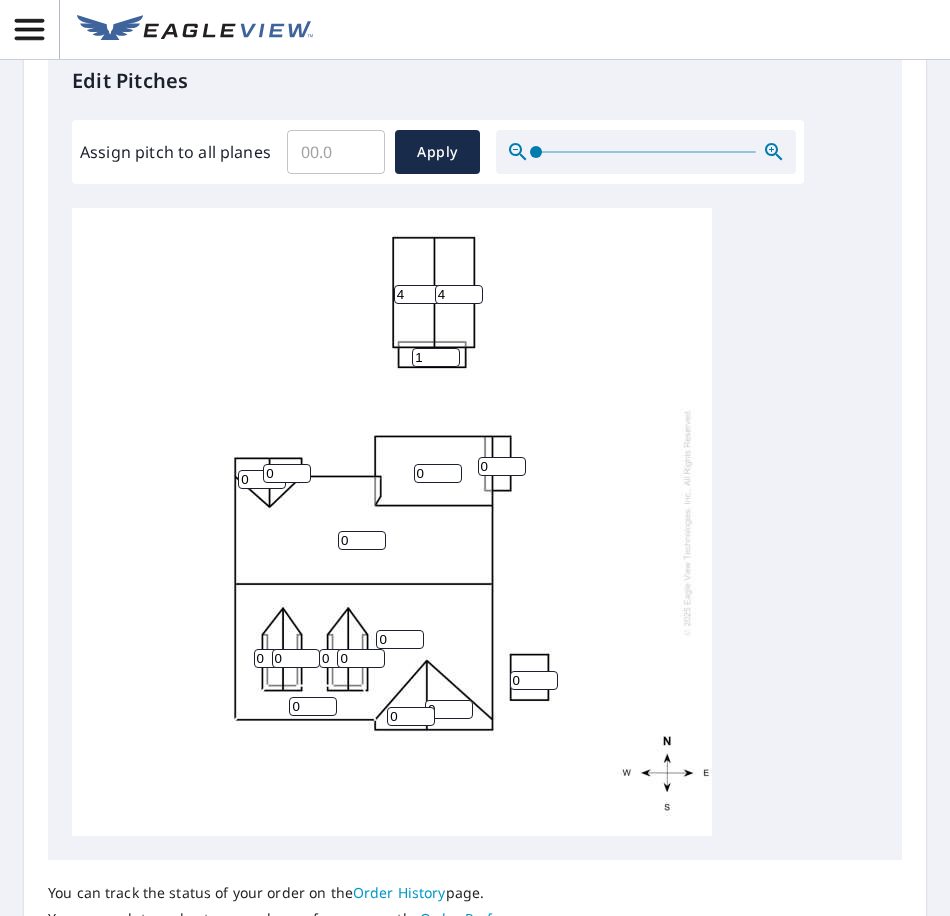 type on "1" 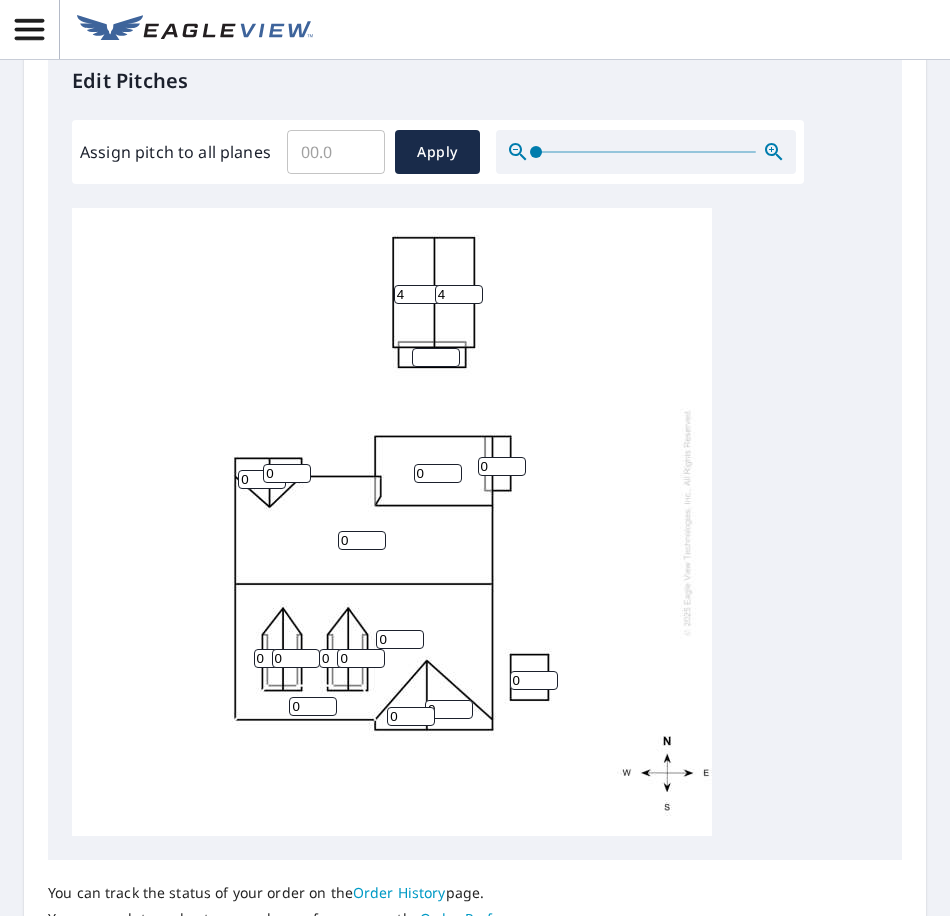 type on "1" 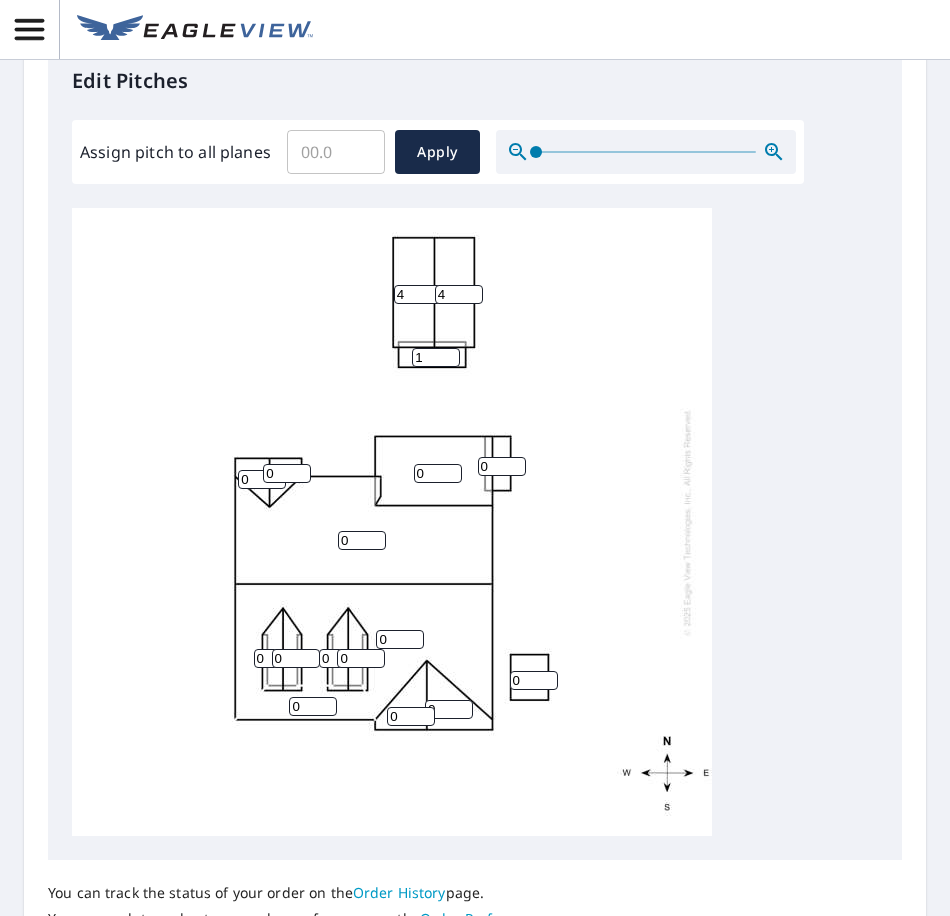 click on "0" at bounding box center [287, 473] 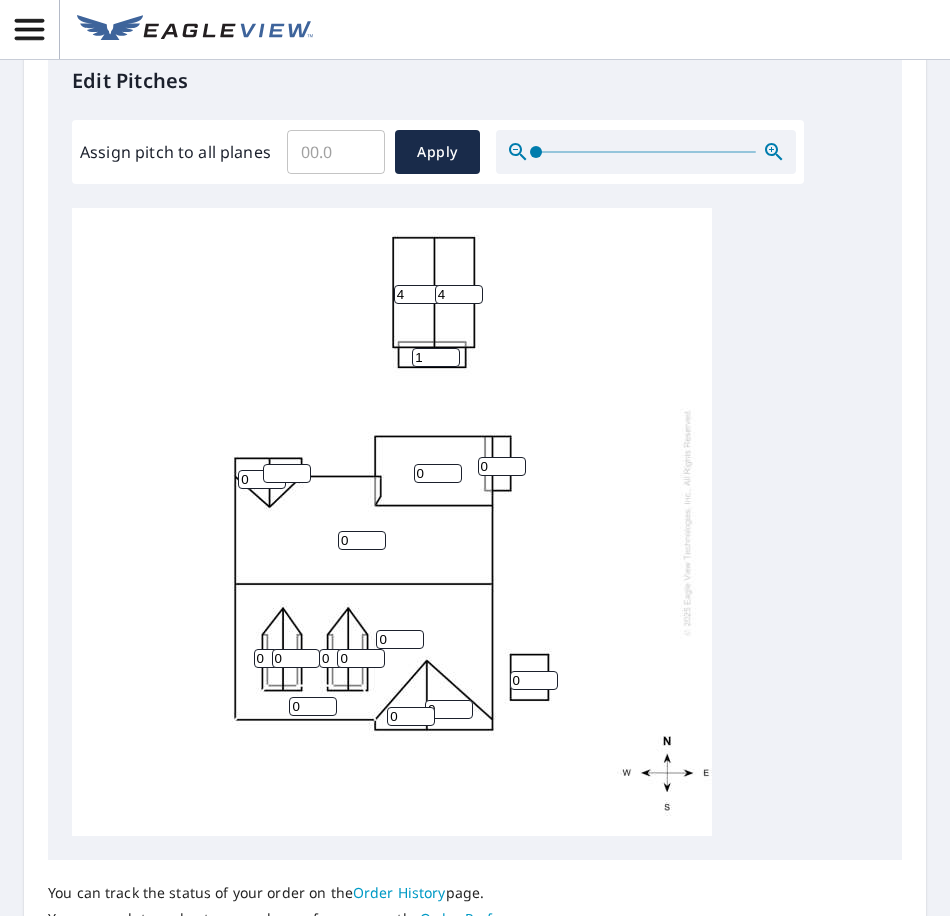 type on "1" 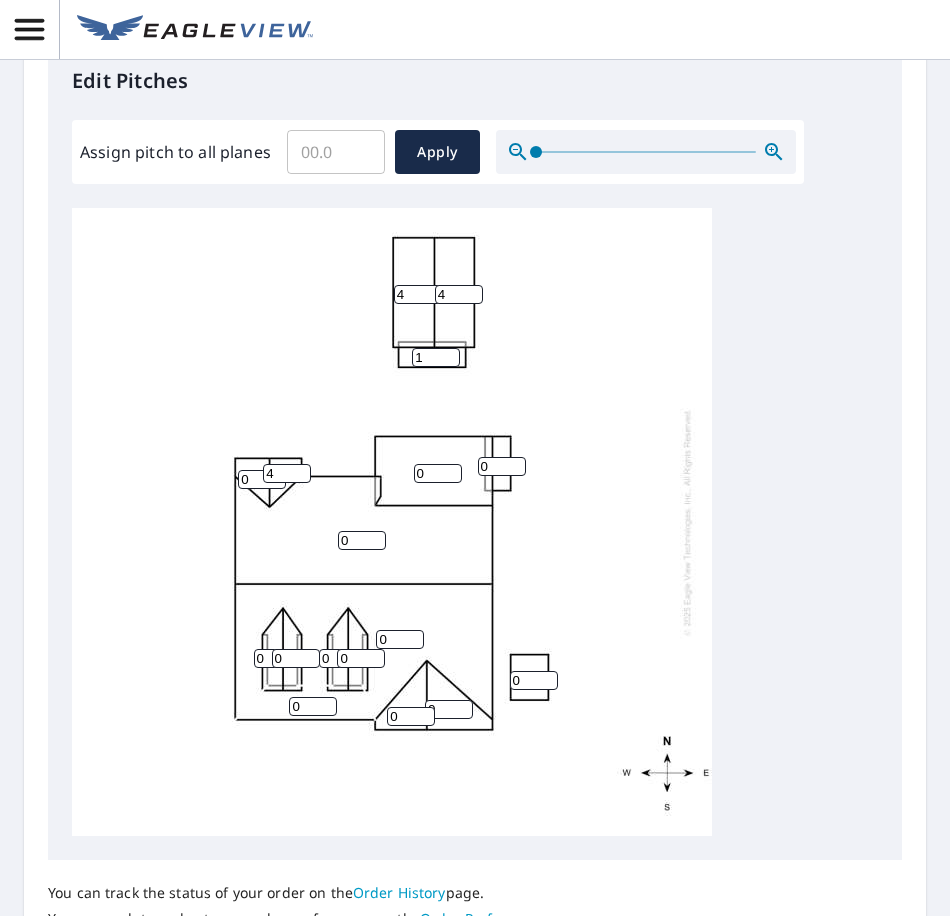 type on "4" 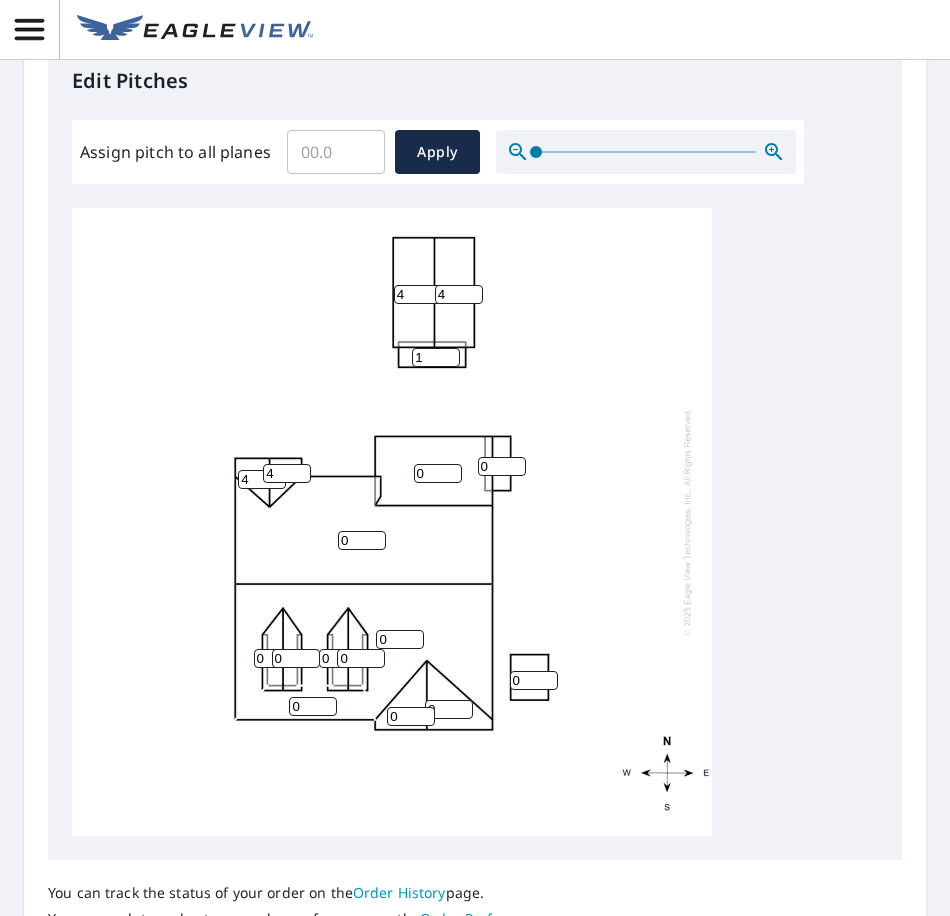 type on "4" 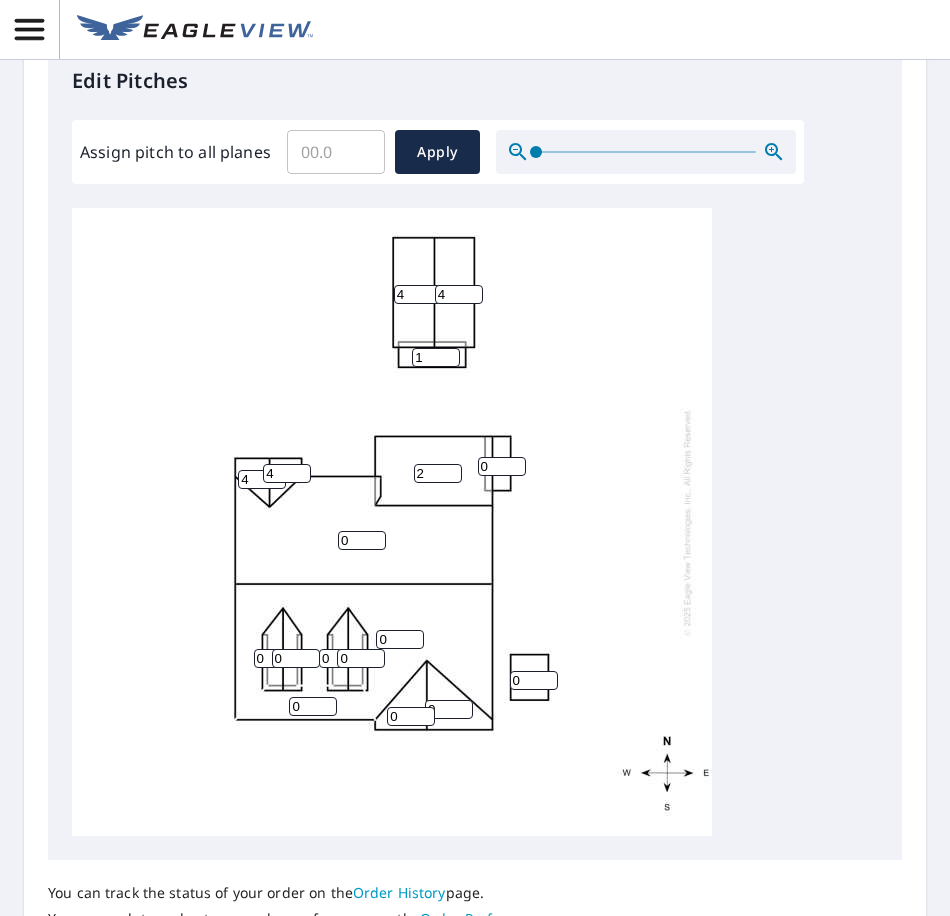 type on "2" 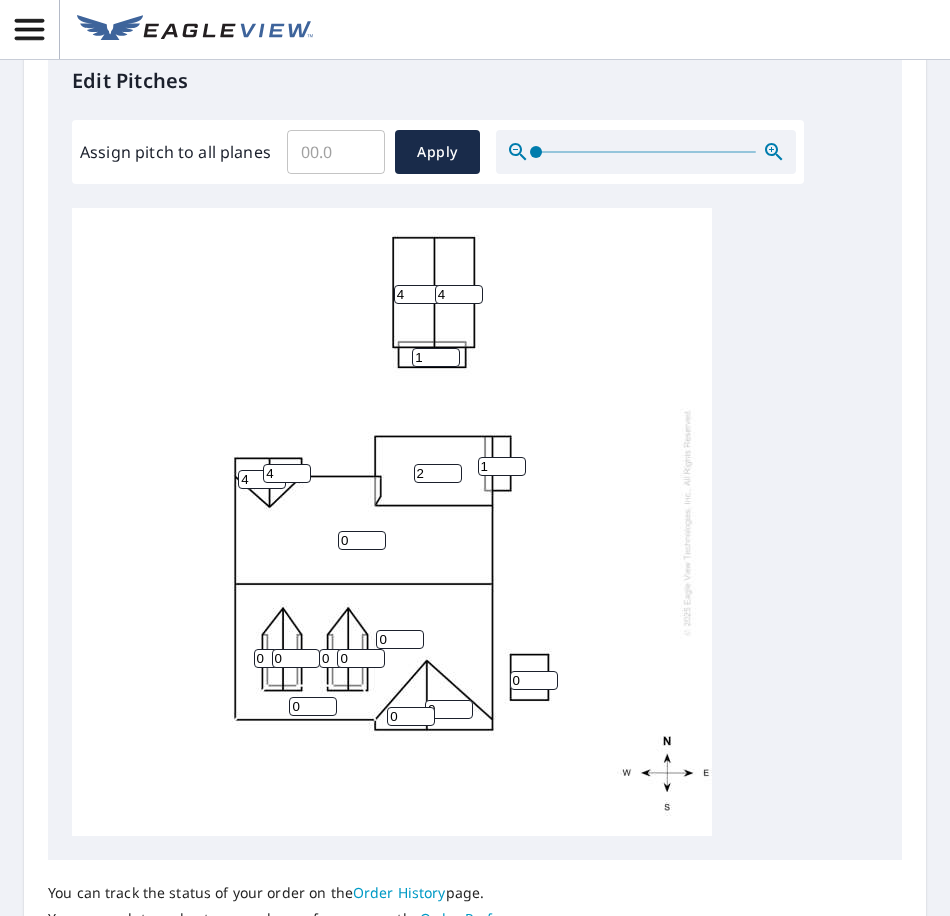 type on "1" 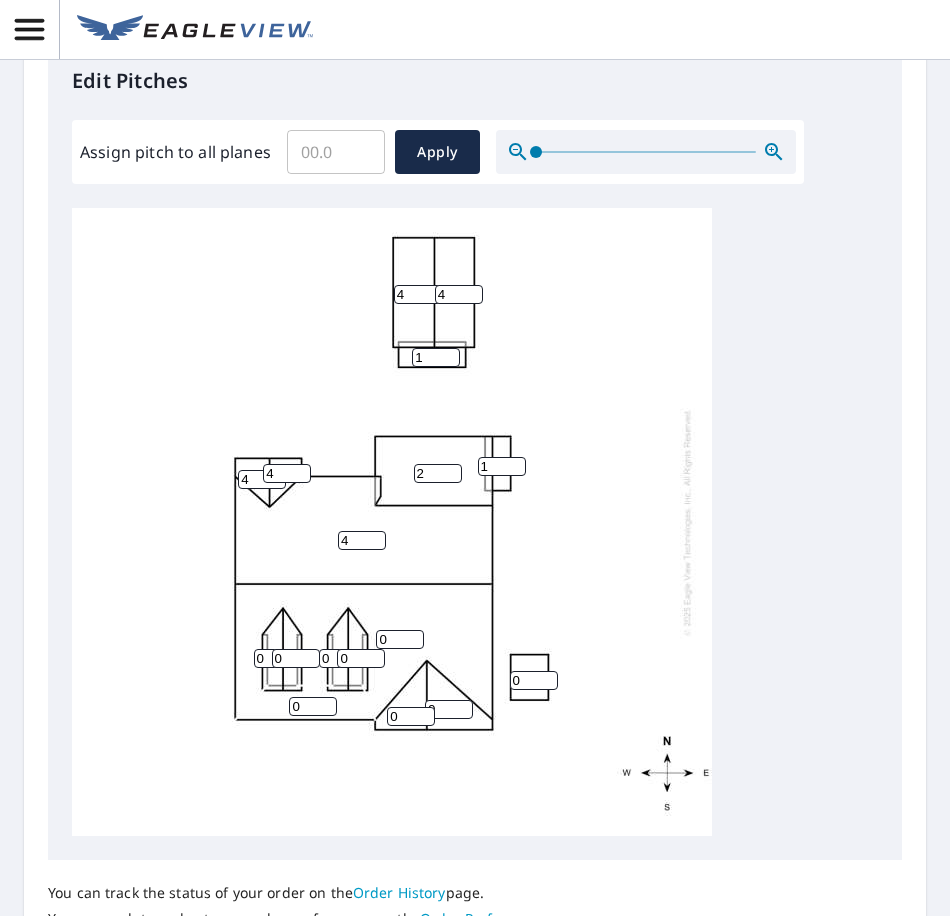 type on "4" 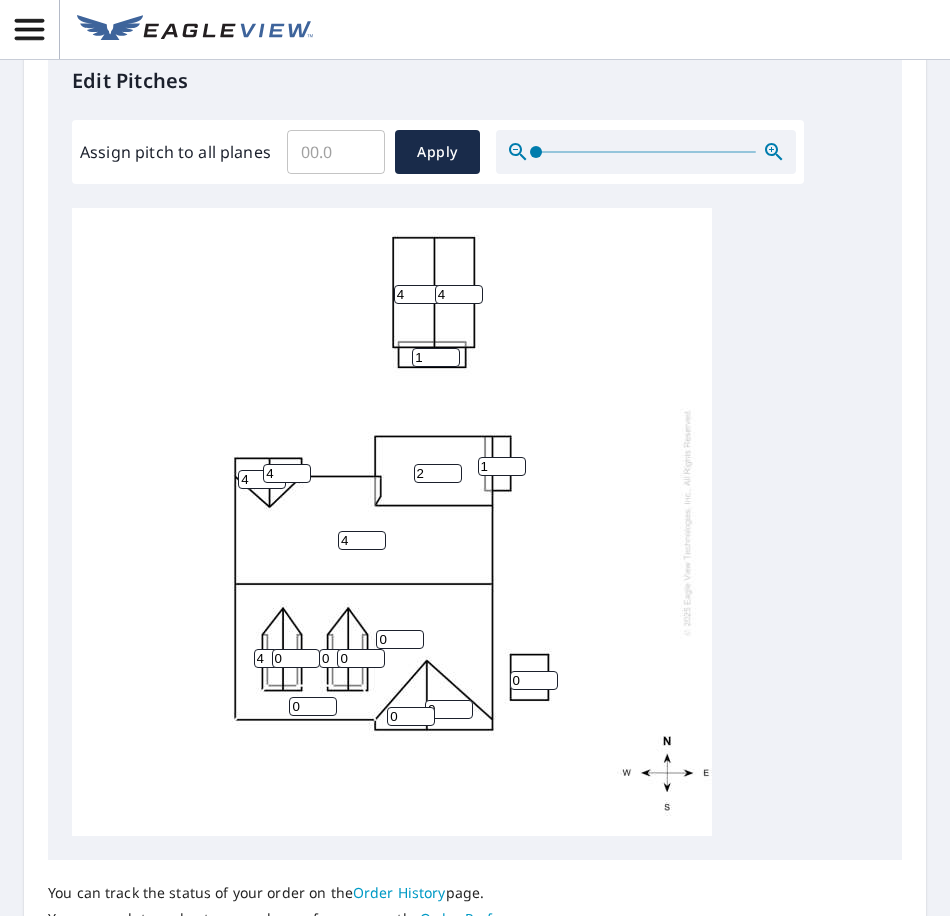 type on "4" 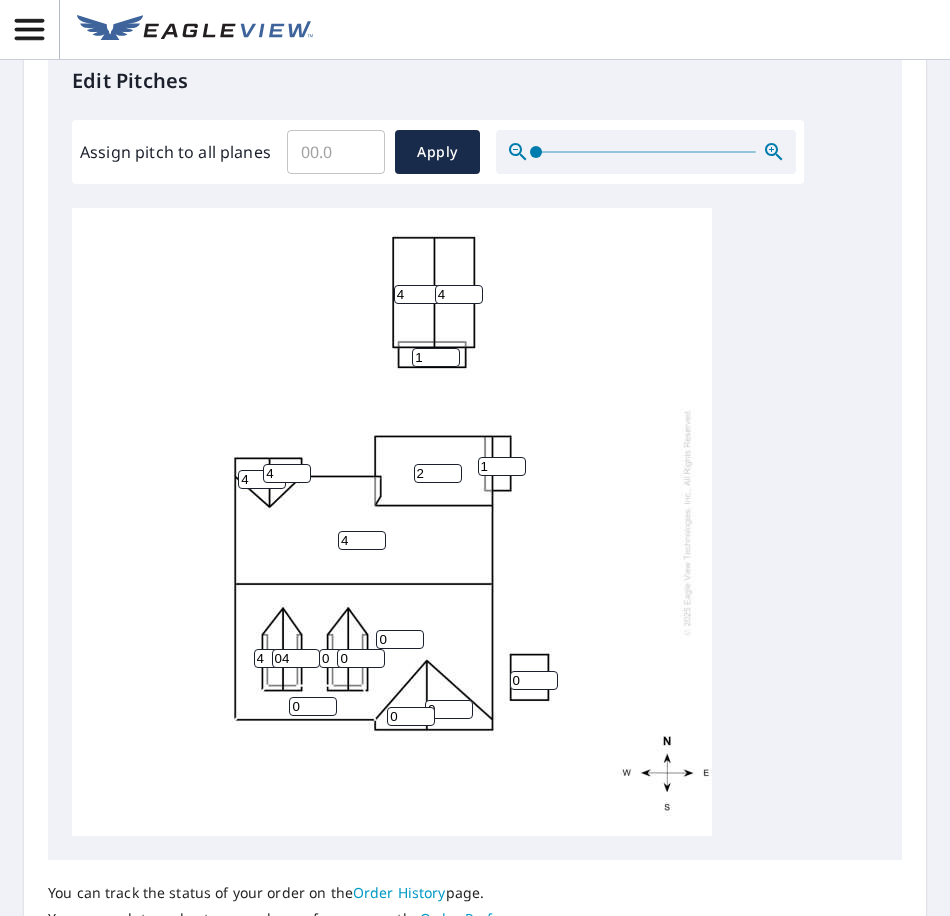 type on "0" 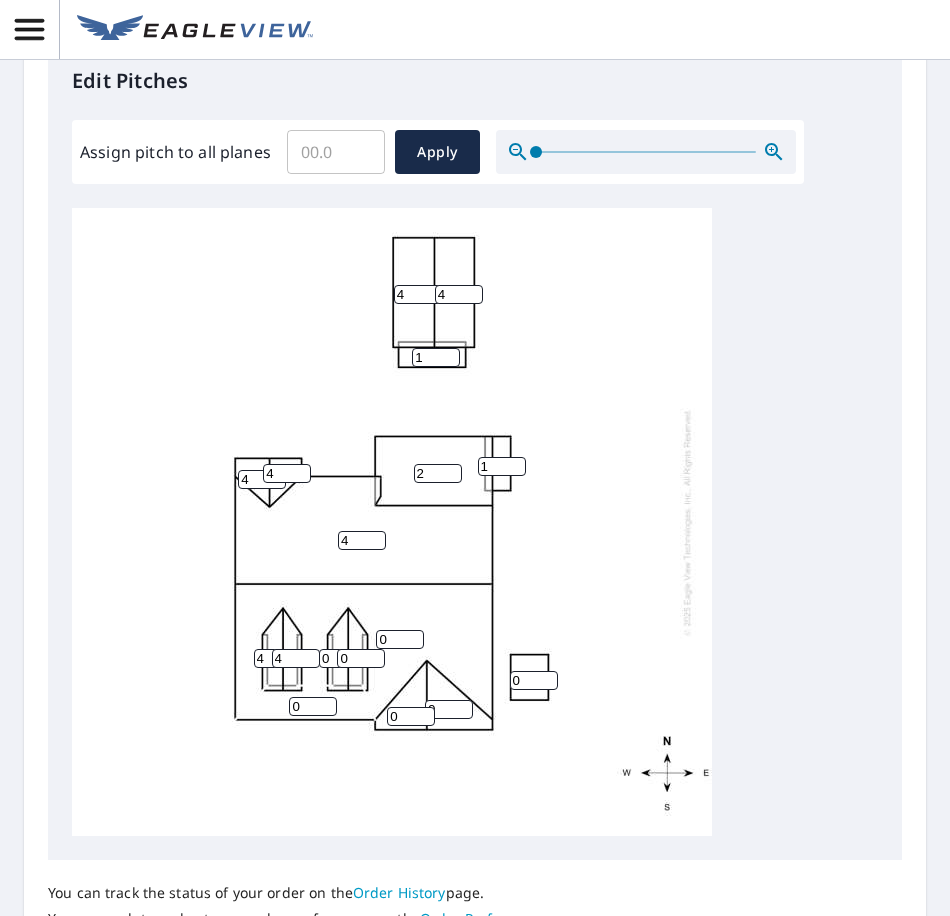 type on "4" 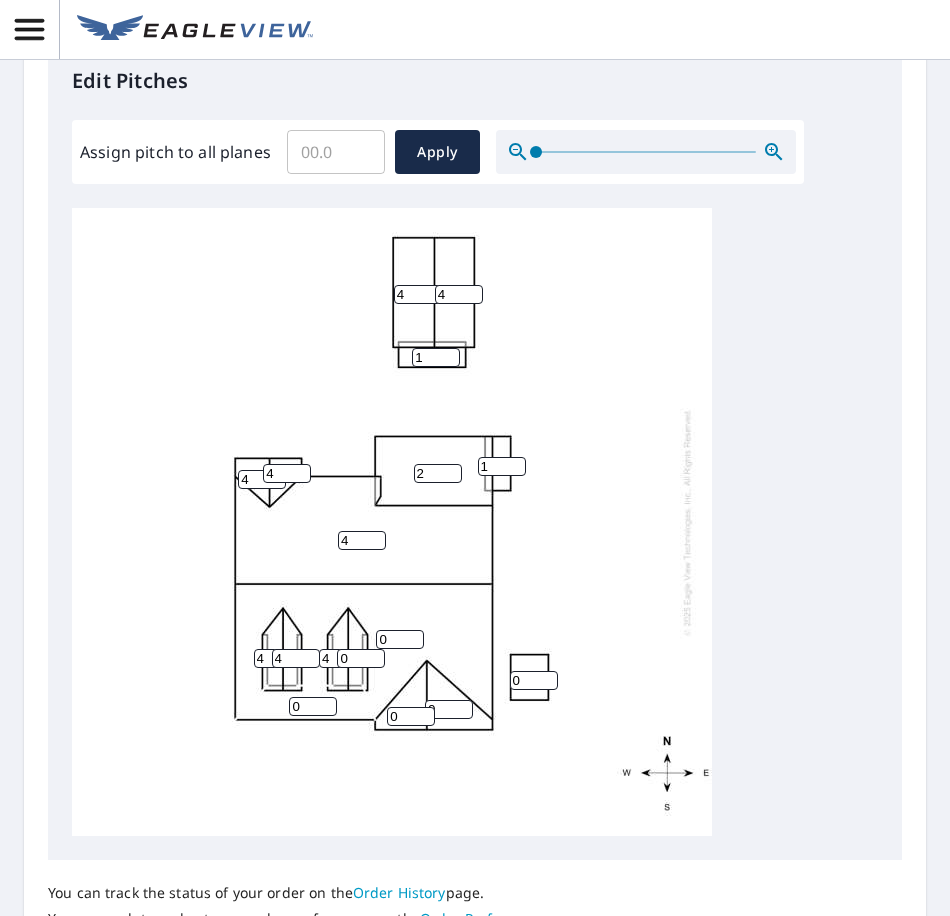 type on "4" 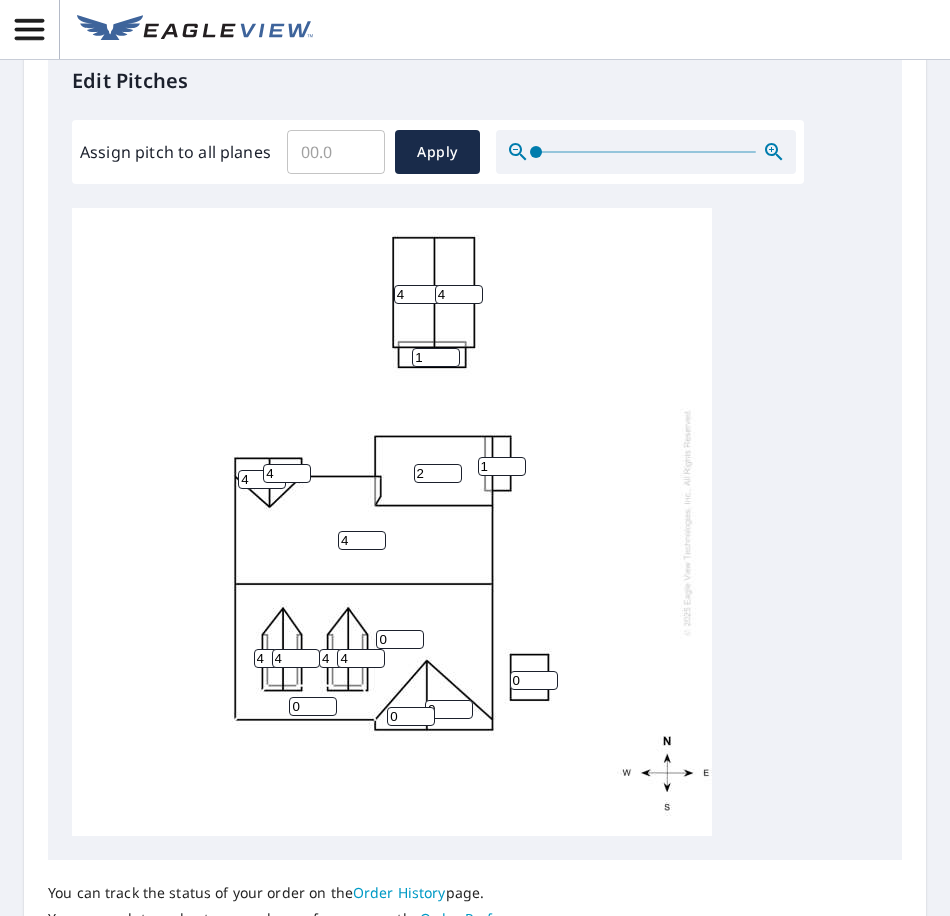 type on "4" 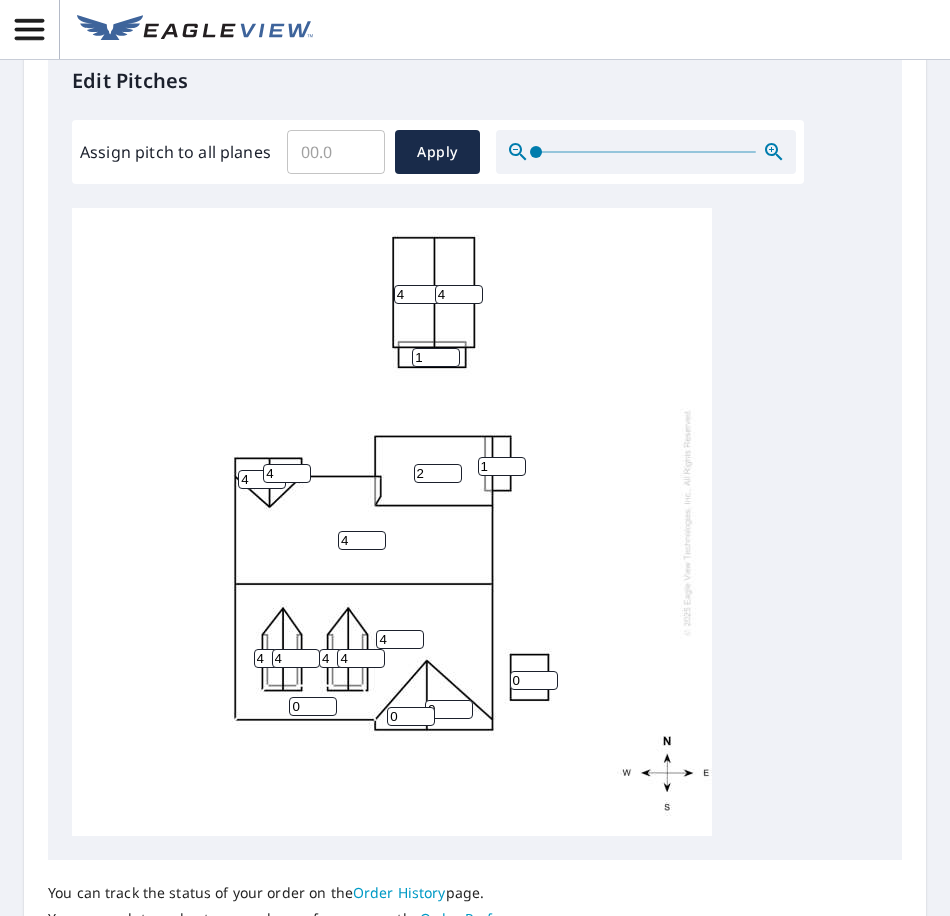 type on "4" 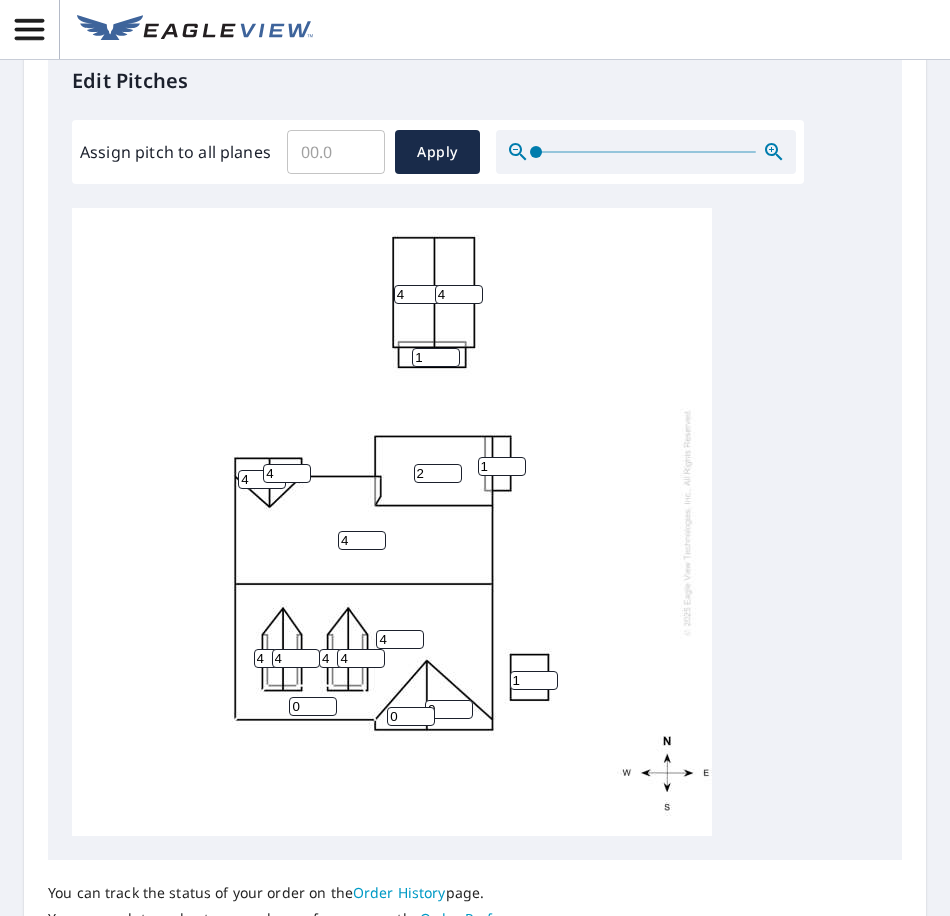 type on "1" 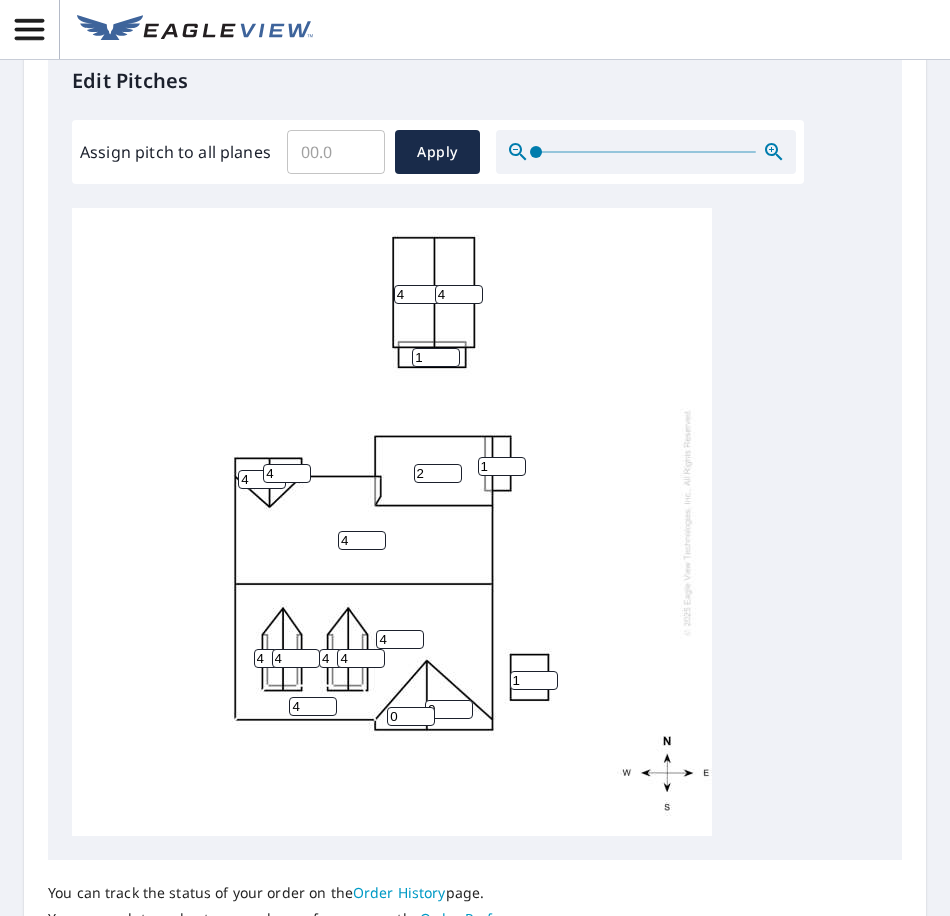 type on "4" 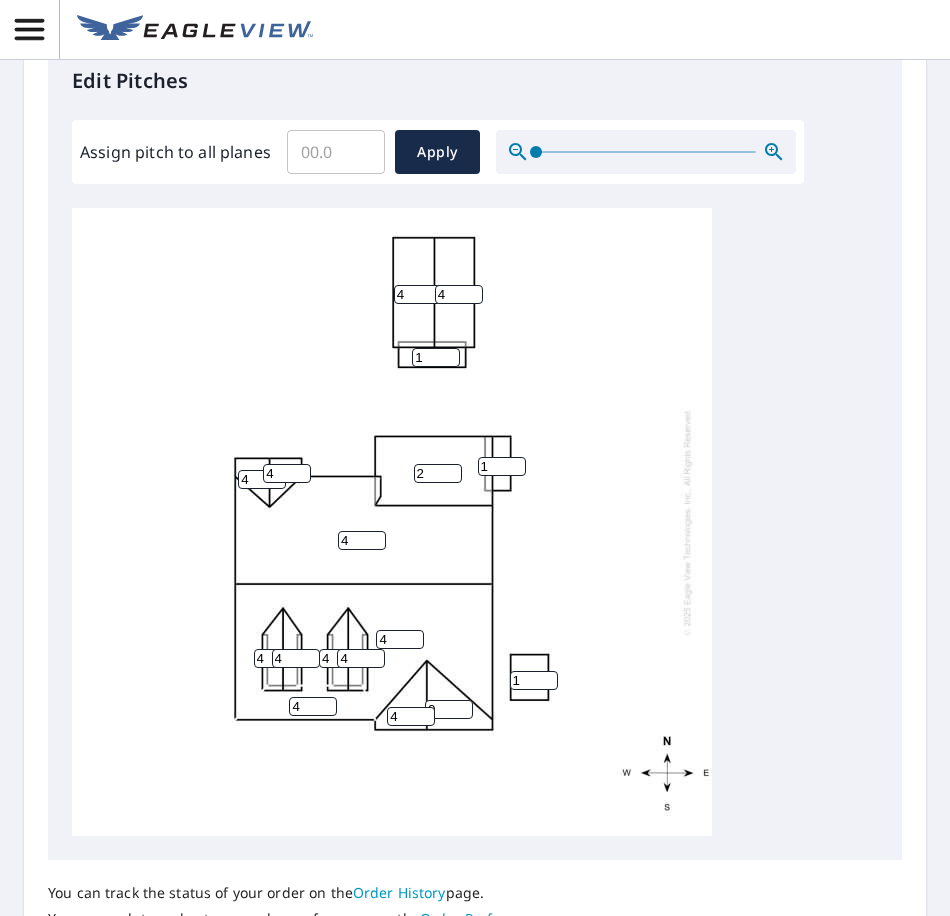 type on "4" 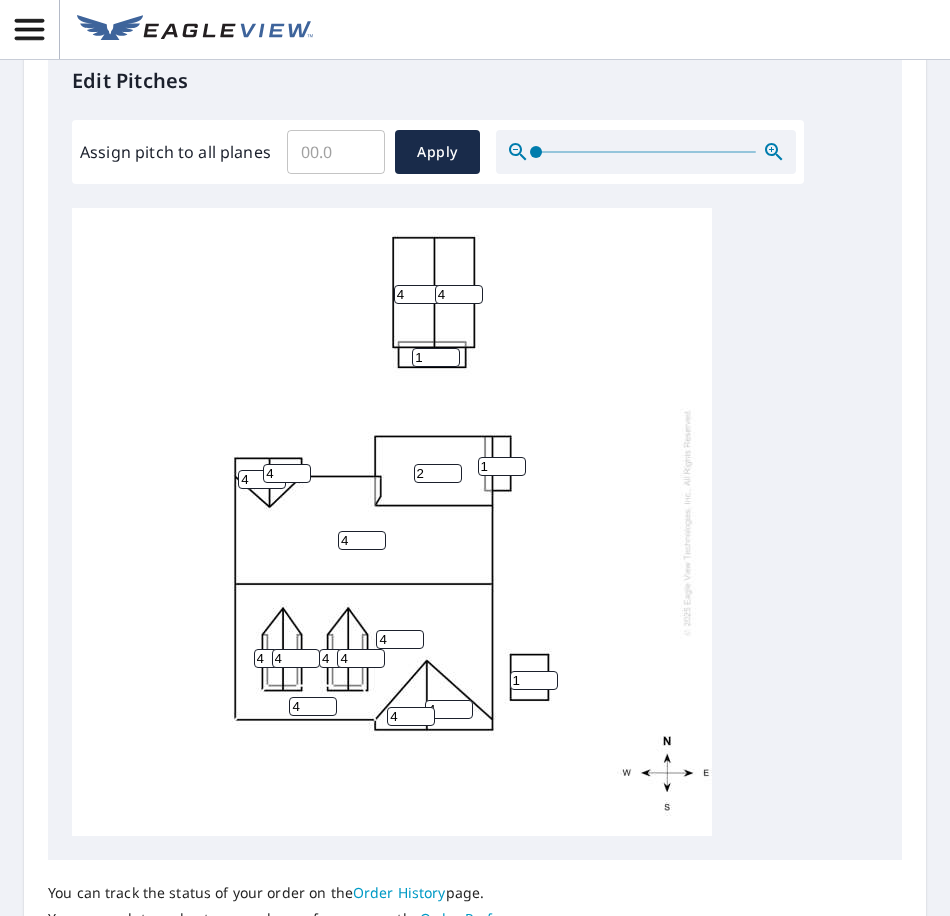 type on "4" 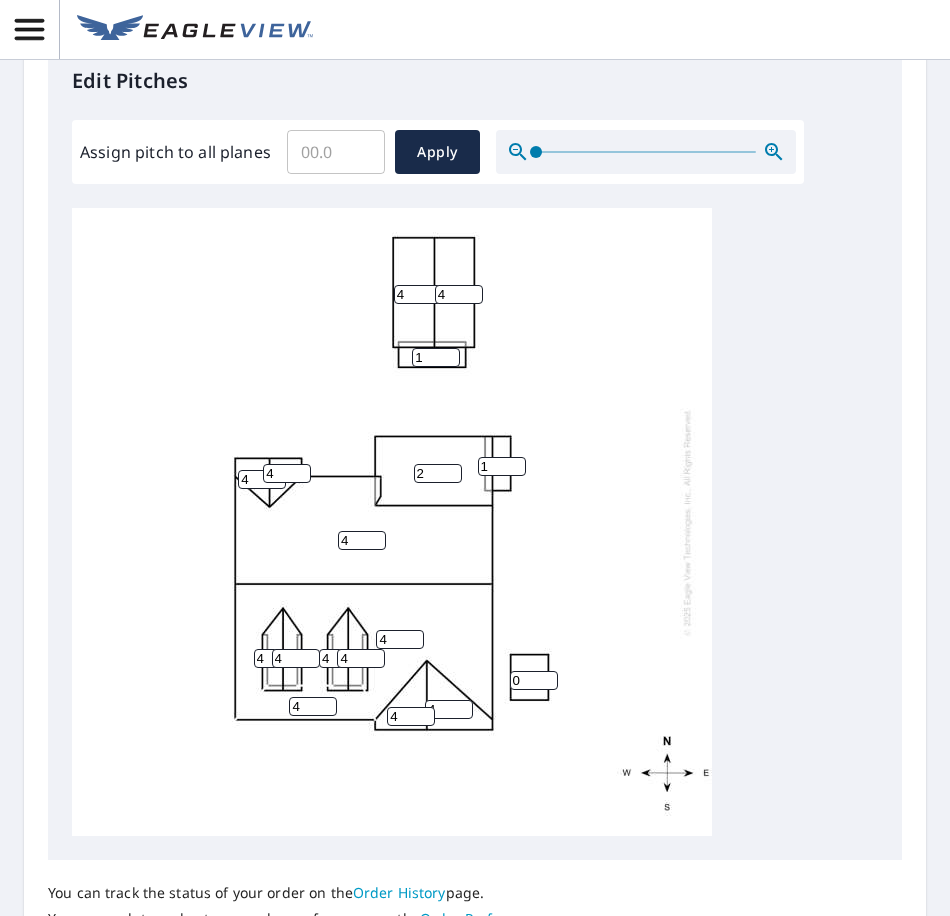 type on "0" 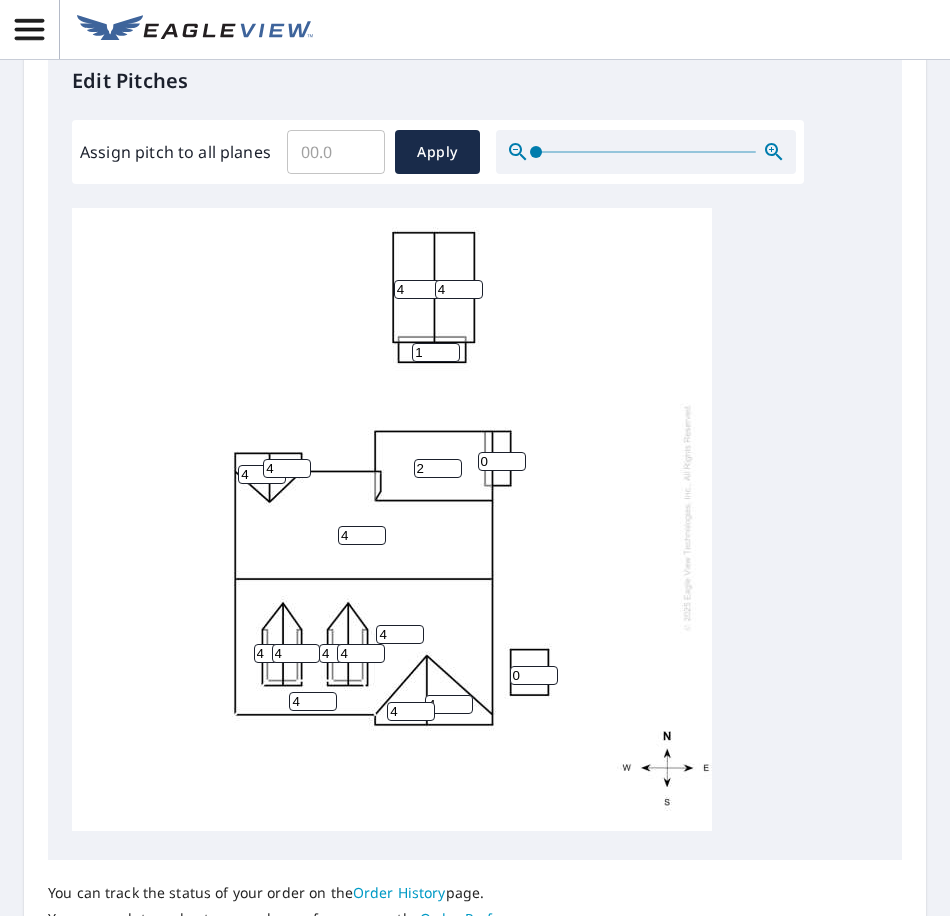 scroll, scrollTop: 20, scrollLeft: 0, axis: vertical 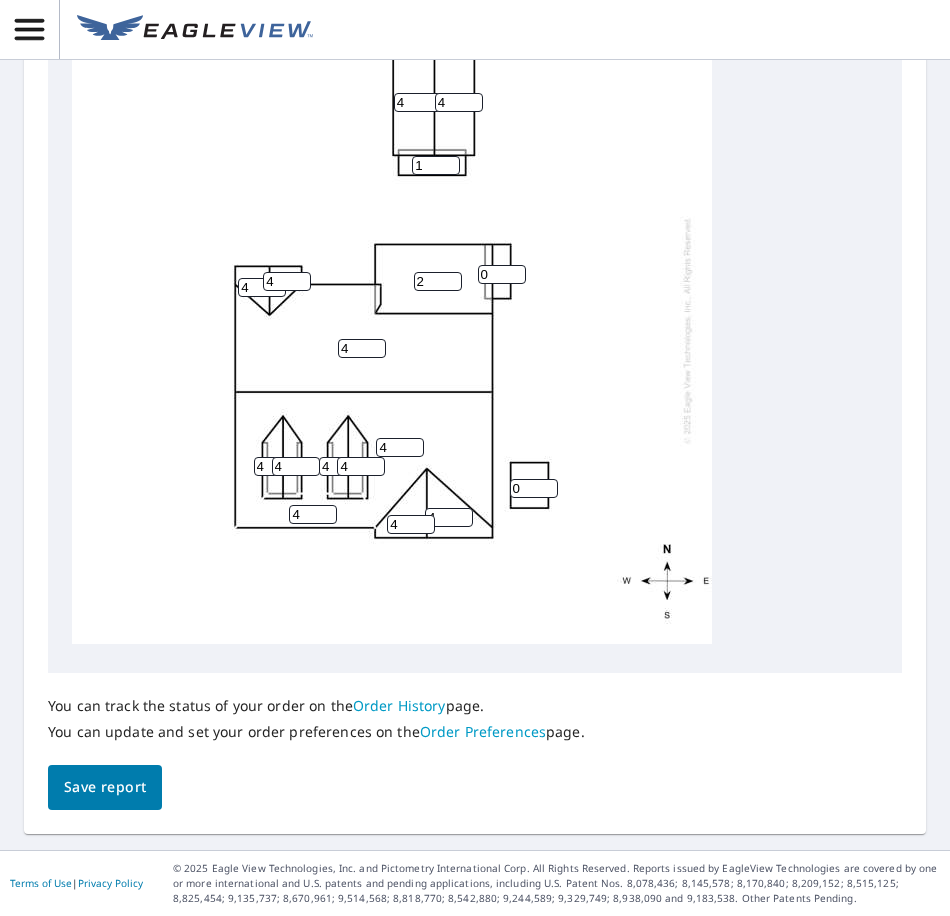 click on "Save report" at bounding box center (105, 787) 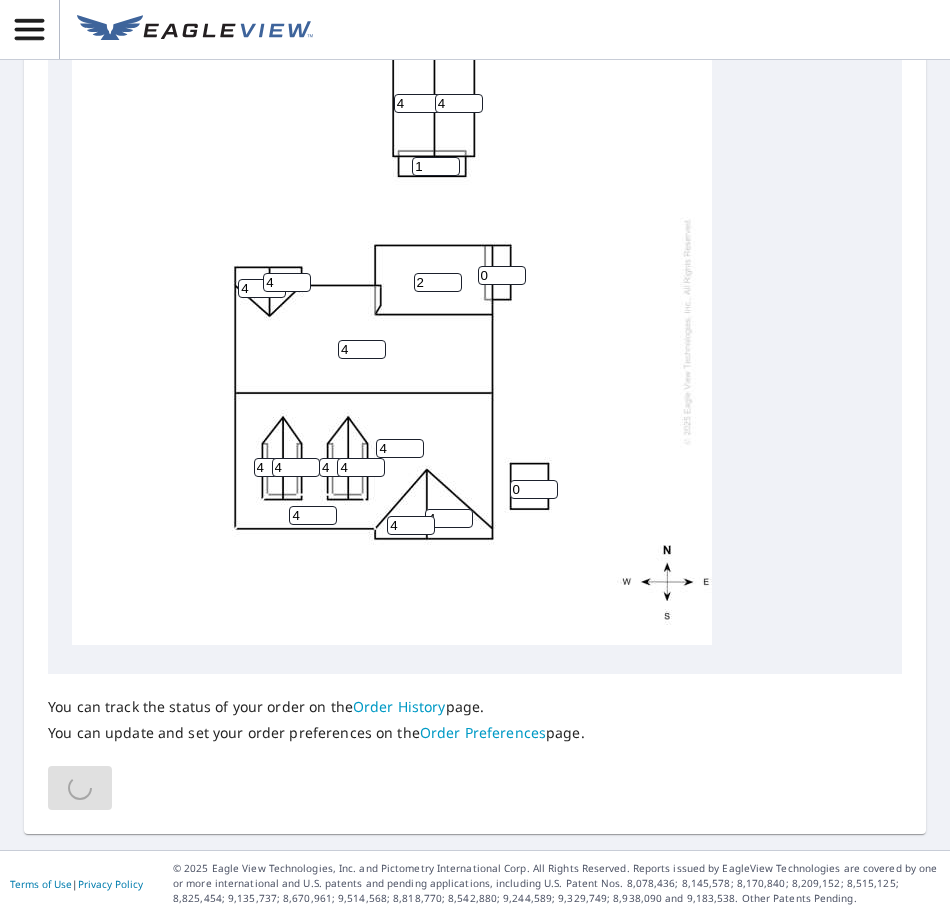 scroll, scrollTop: 986, scrollLeft: 0, axis: vertical 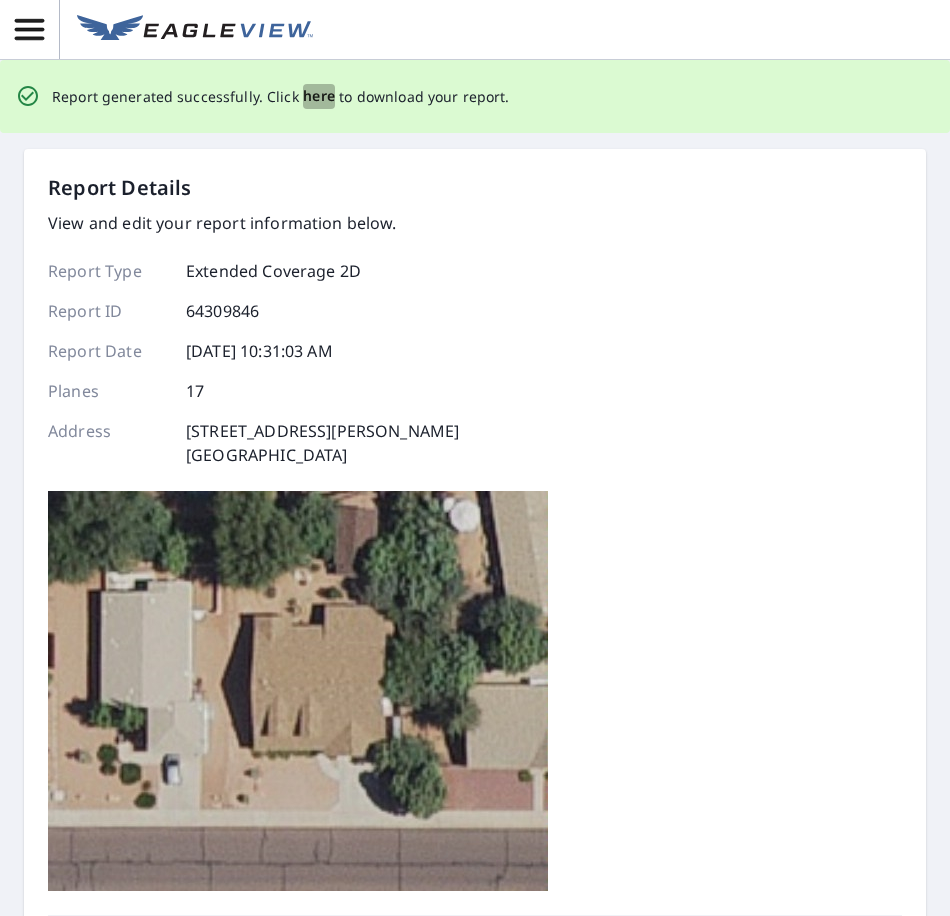click on "here" at bounding box center [319, 96] 